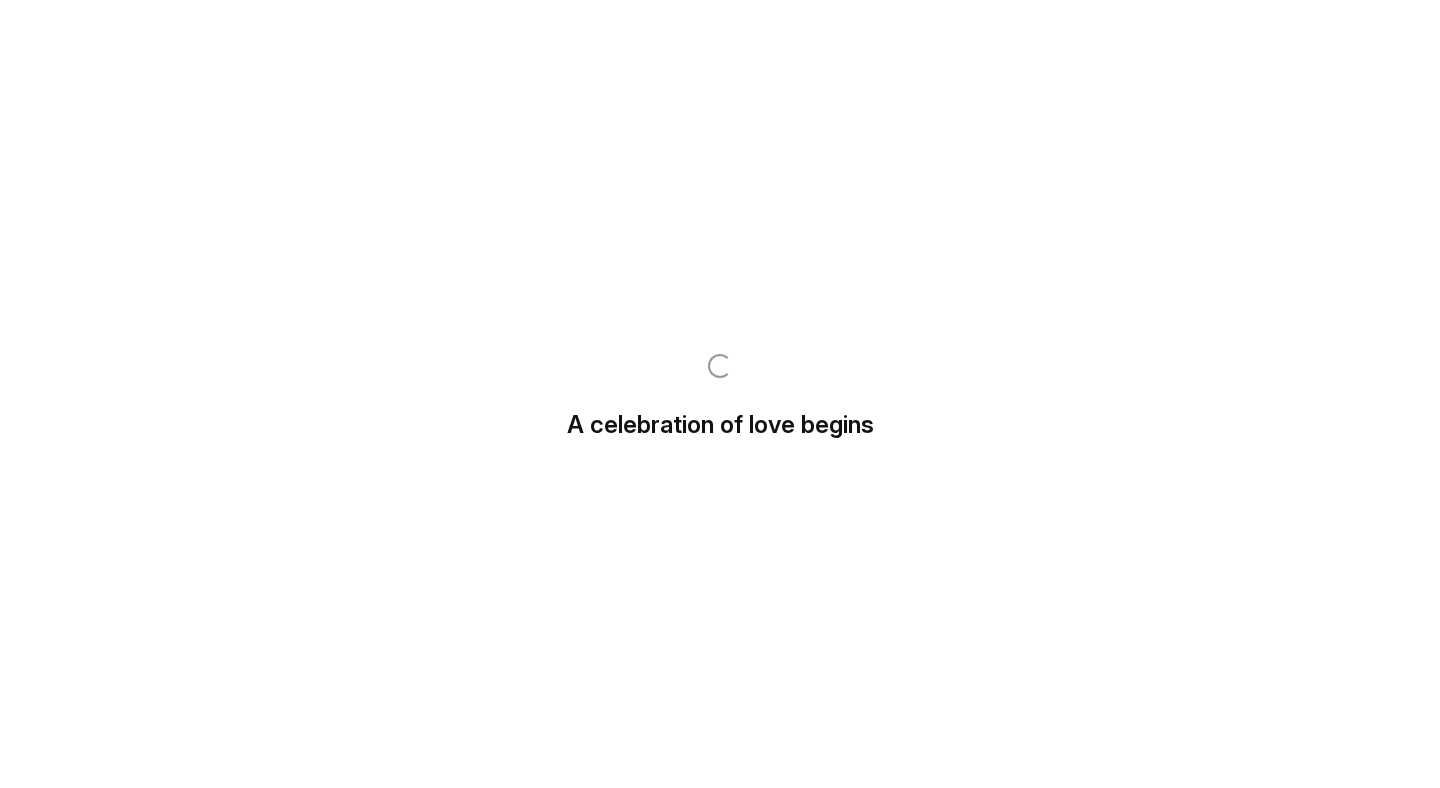 scroll, scrollTop: 0, scrollLeft: 0, axis: both 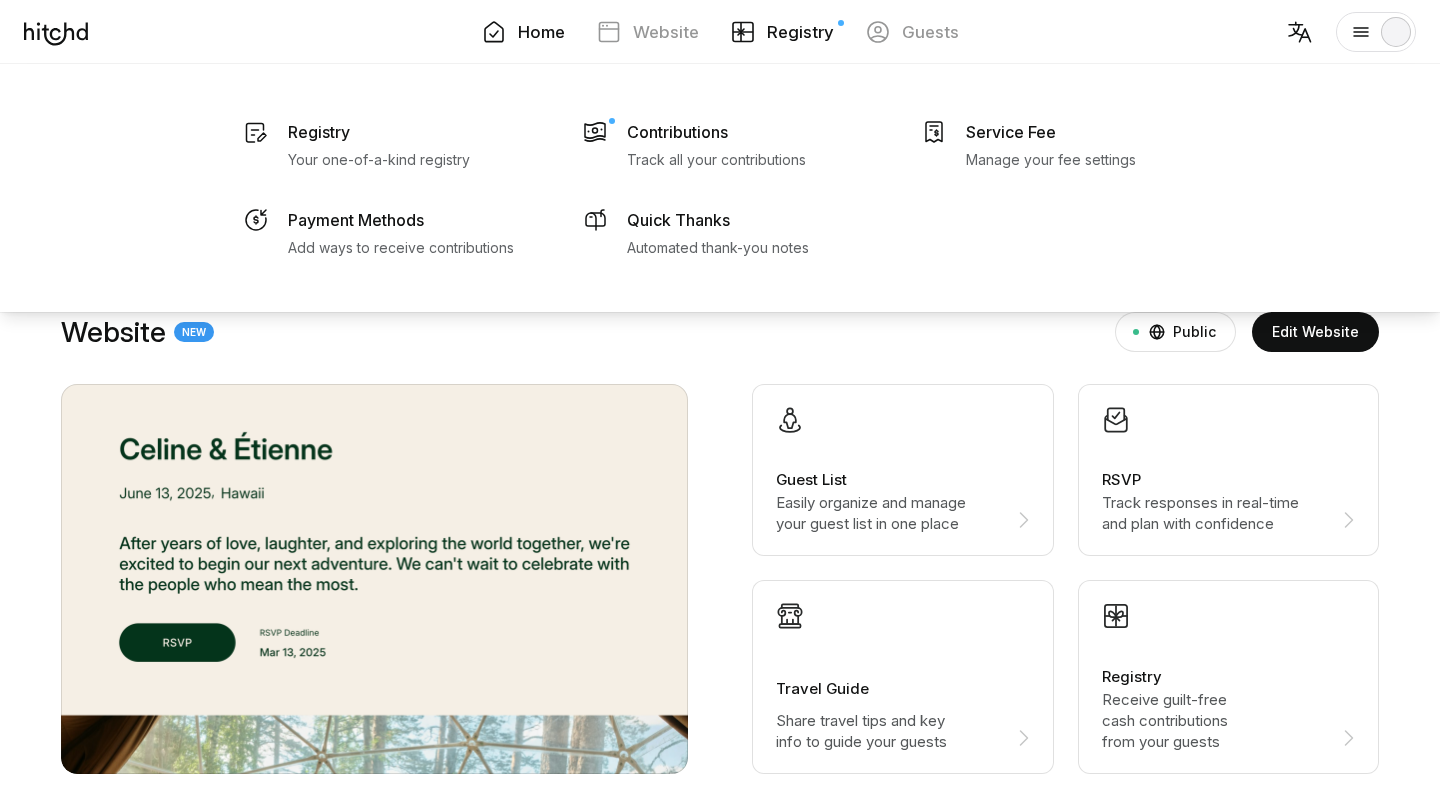 click on "Registry" at bounding box center [782, 32] 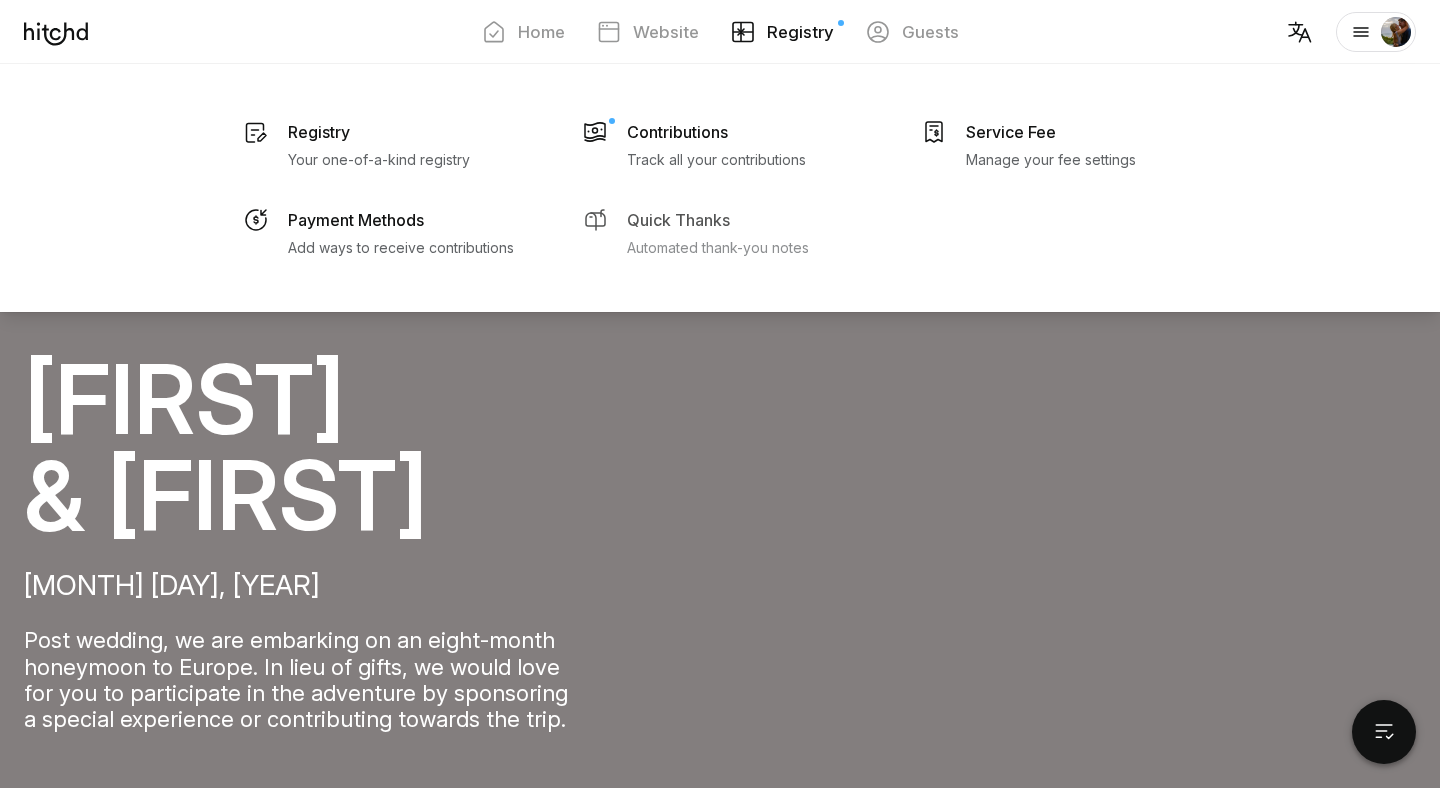 click on "Automated thank-you notes" at bounding box center (379, 160) 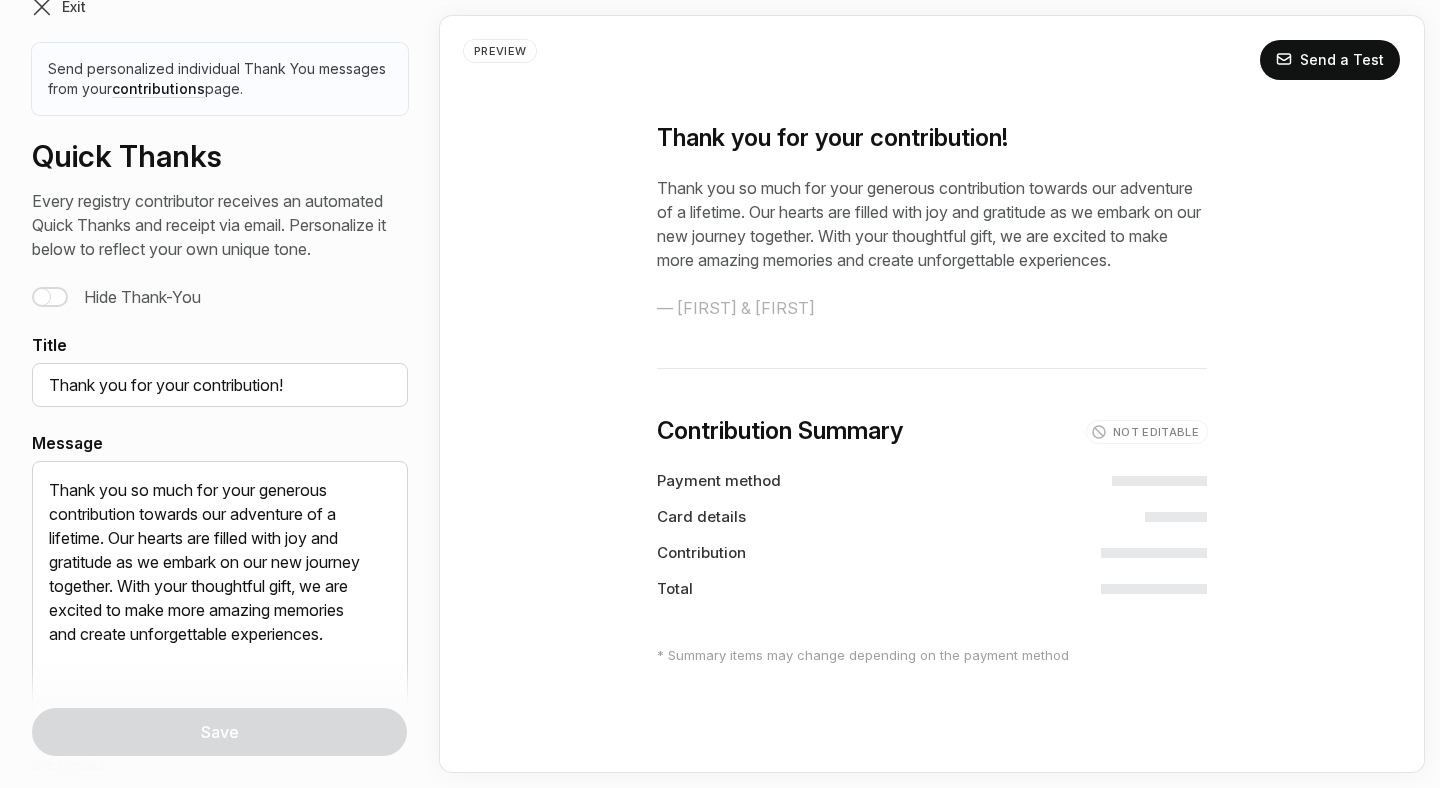 scroll, scrollTop: 27, scrollLeft: 0, axis: vertical 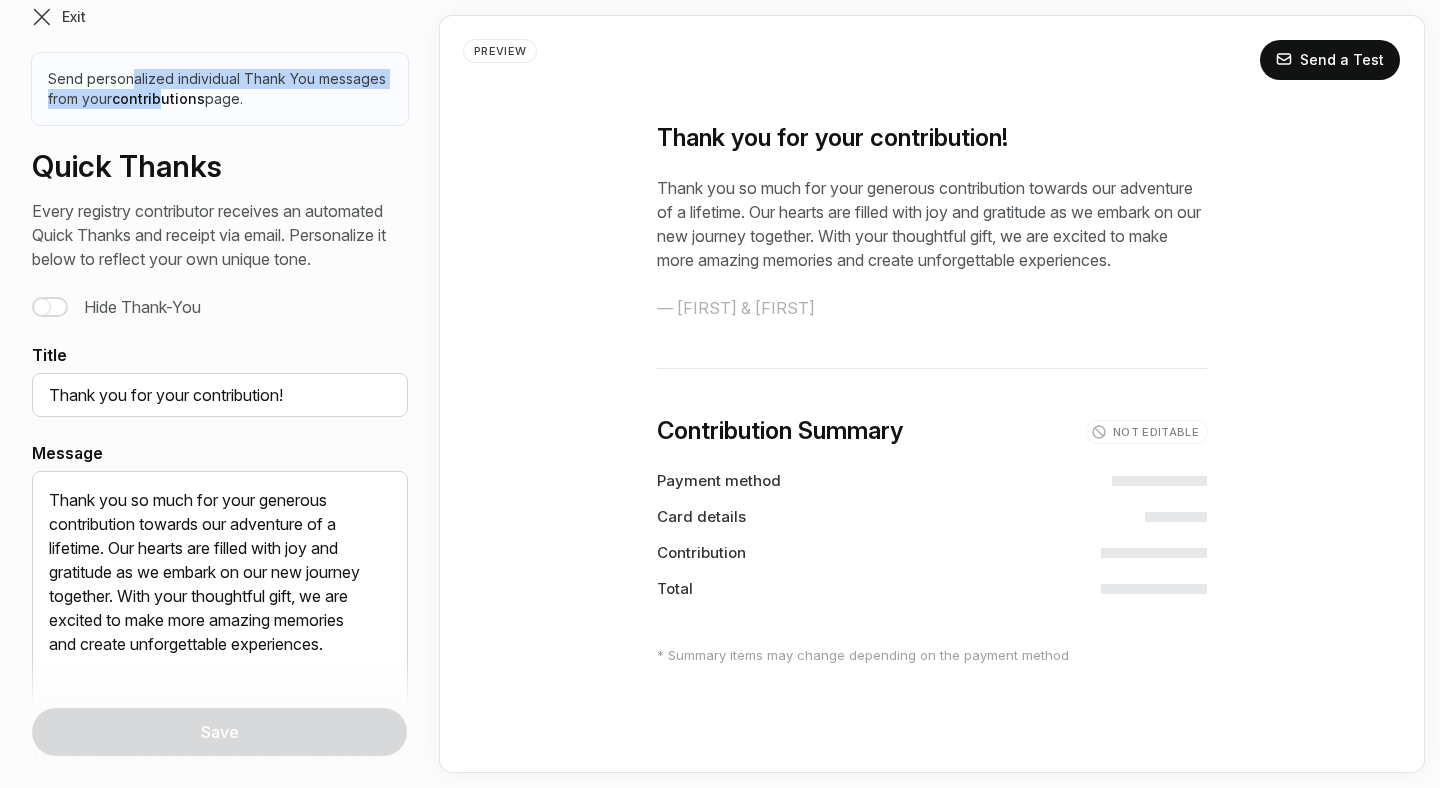 drag, startPoint x: 133, startPoint y: 78, endPoint x: 164, endPoint y: 98, distance: 36.891735 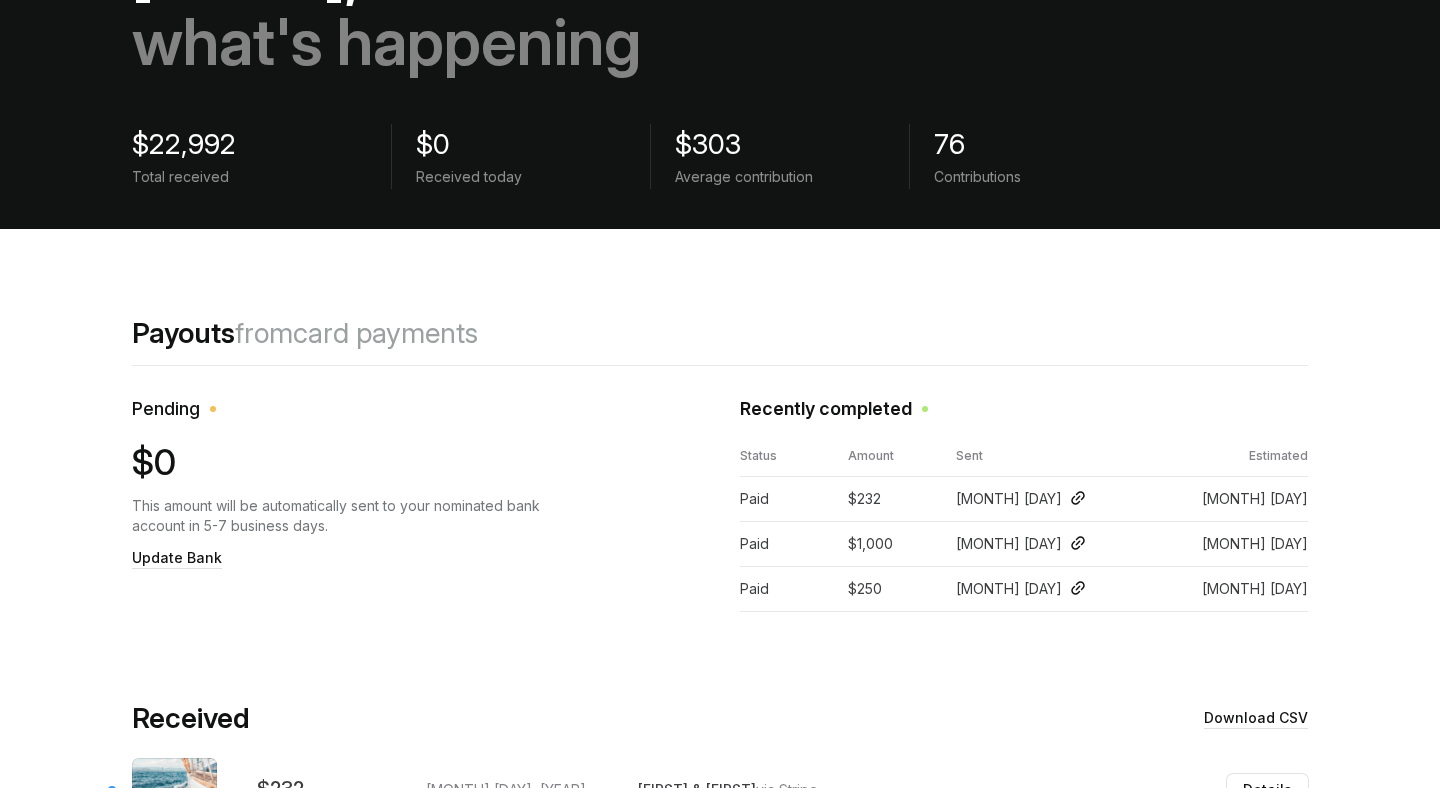 scroll, scrollTop: 0, scrollLeft: 0, axis: both 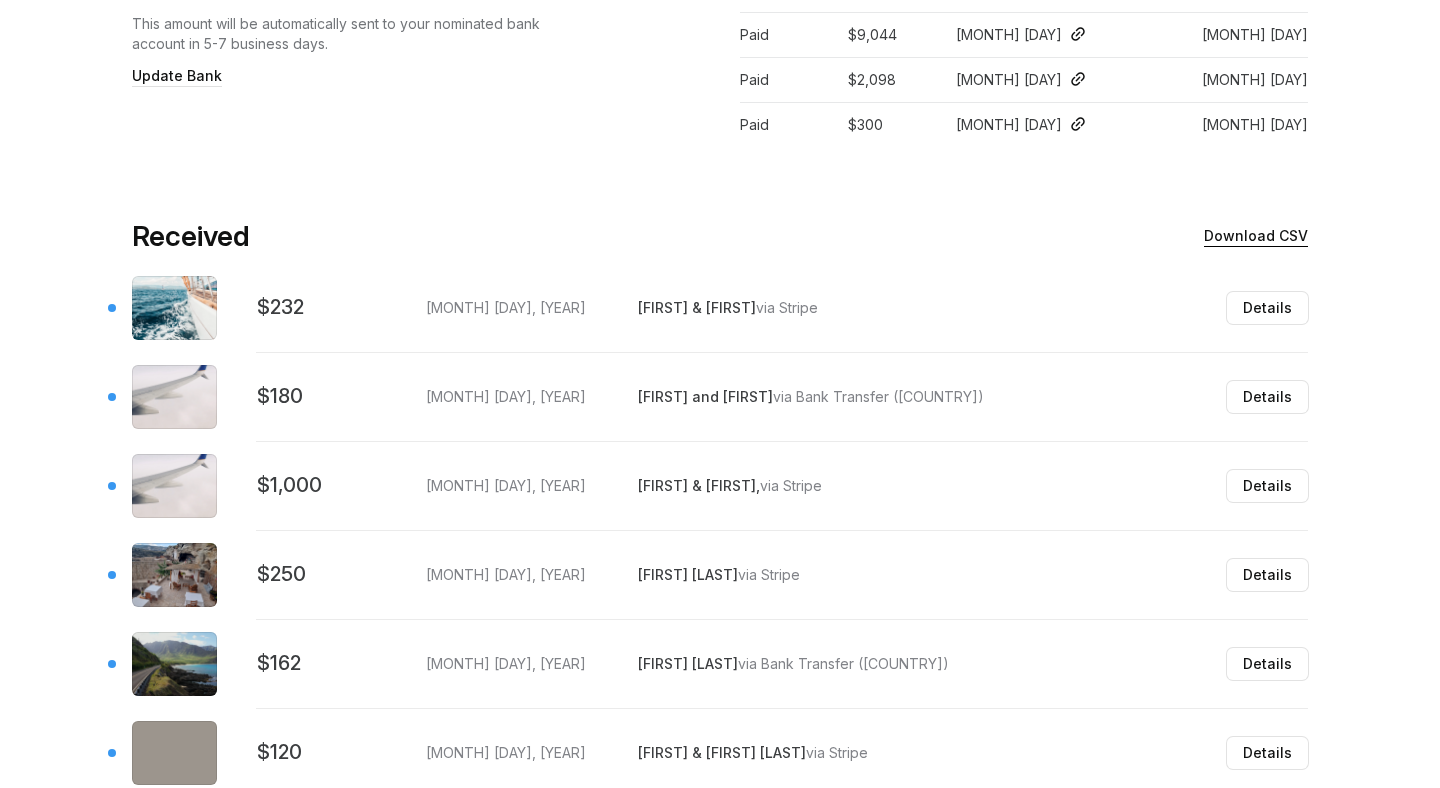 click on "Download CSV" at bounding box center [1256, 236] 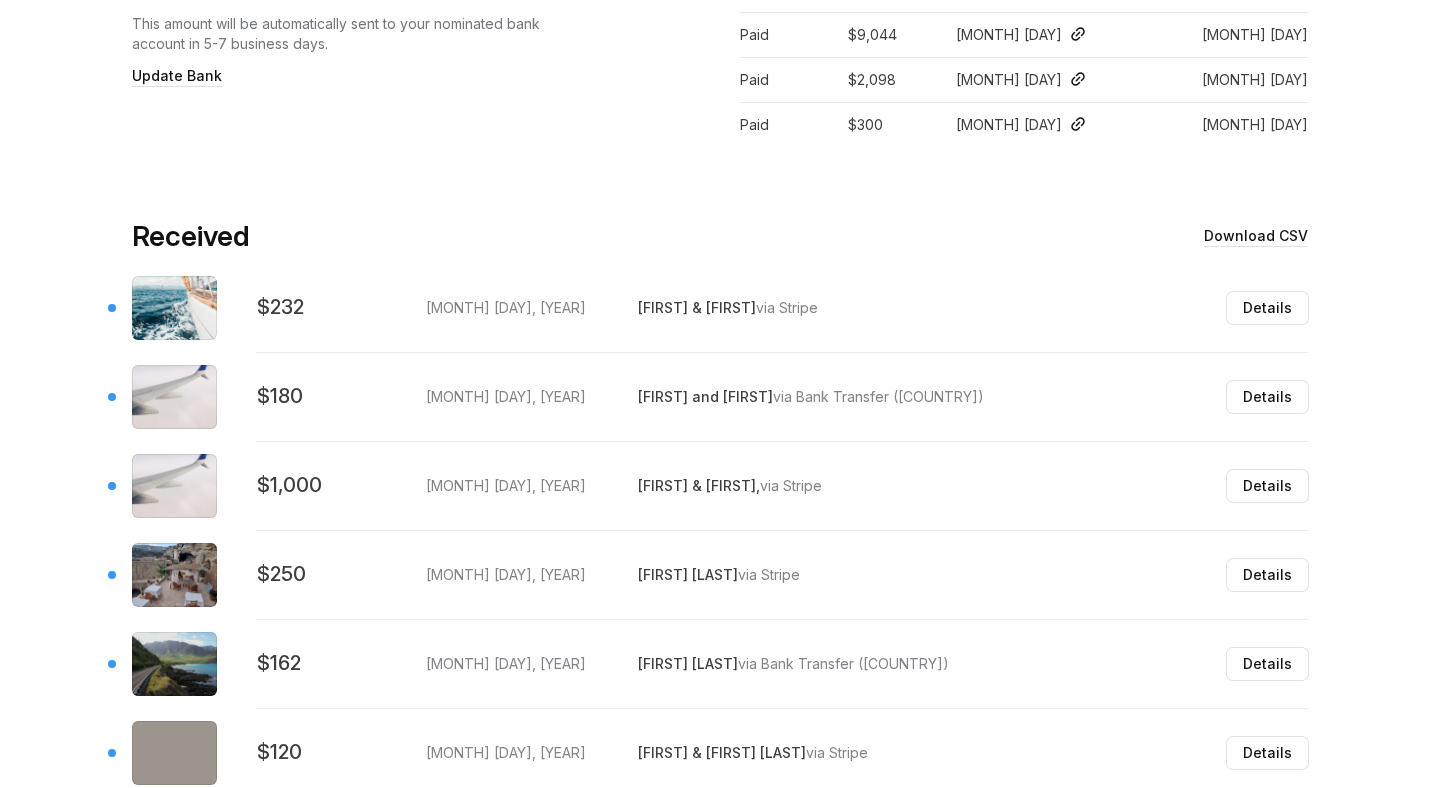 scroll, scrollTop: 0, scrollLeft: 0, axis: both 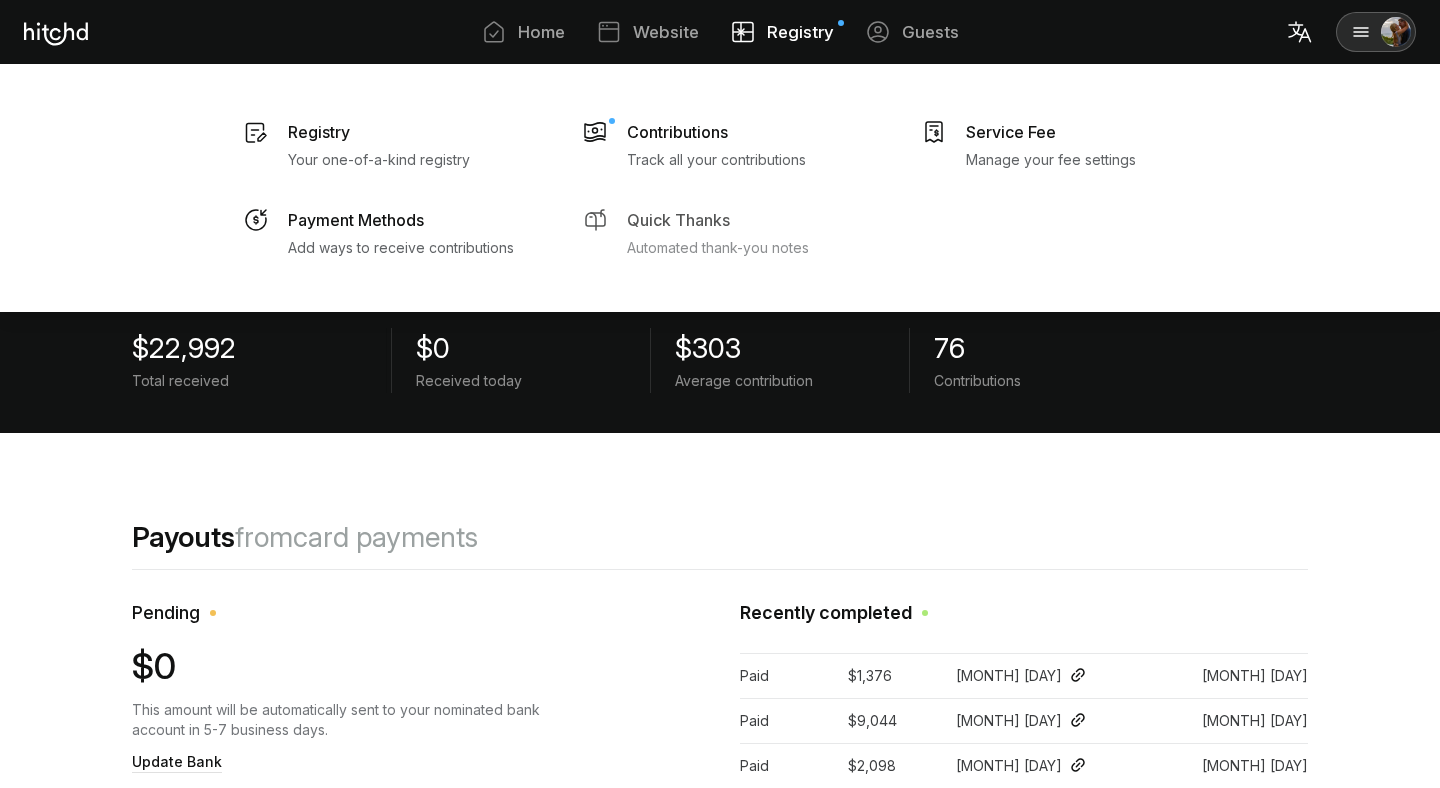 click on "Quick Thanks" at bounding box center (319, 132) 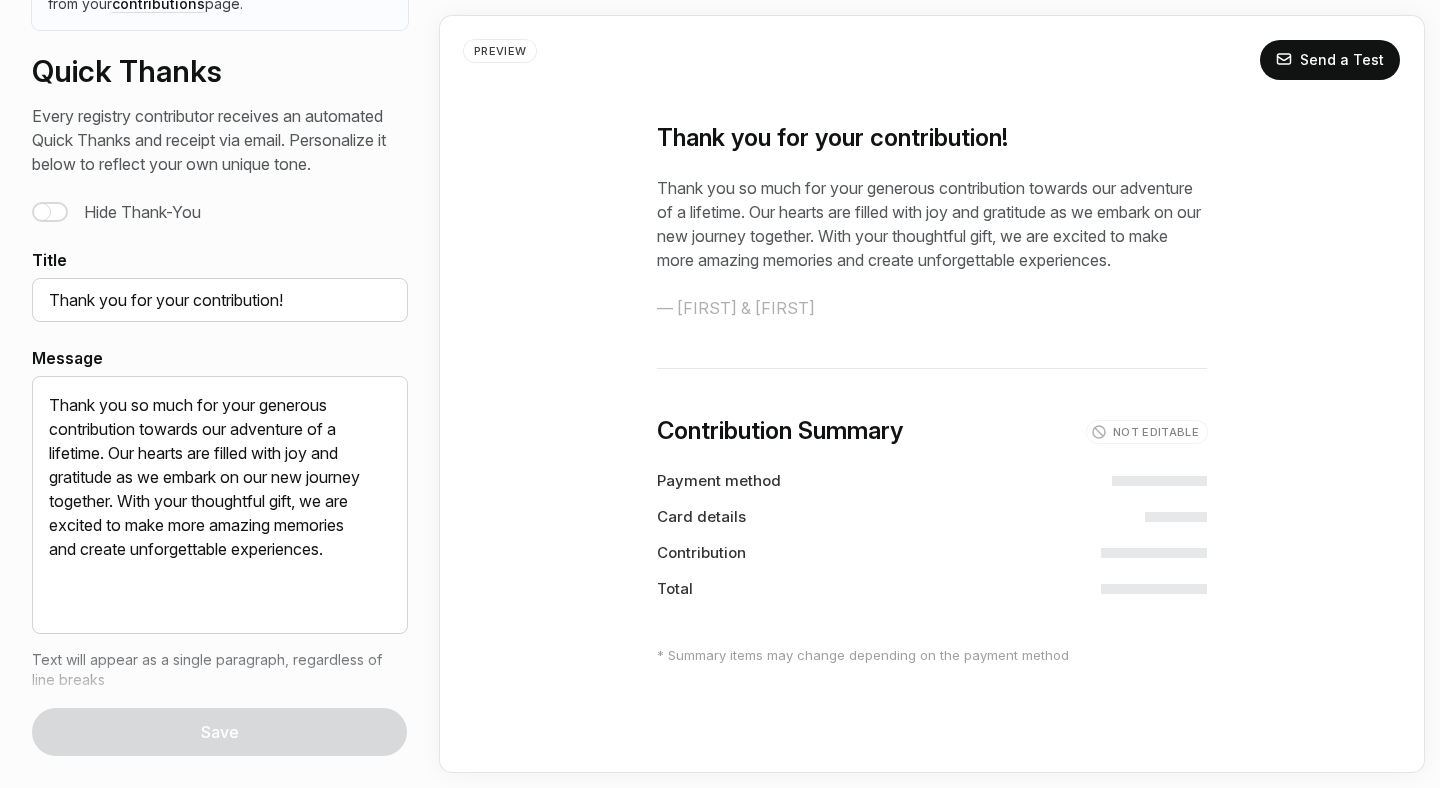 scroll, scrollTop: 136, scrollLeft: 0, axis: vertical 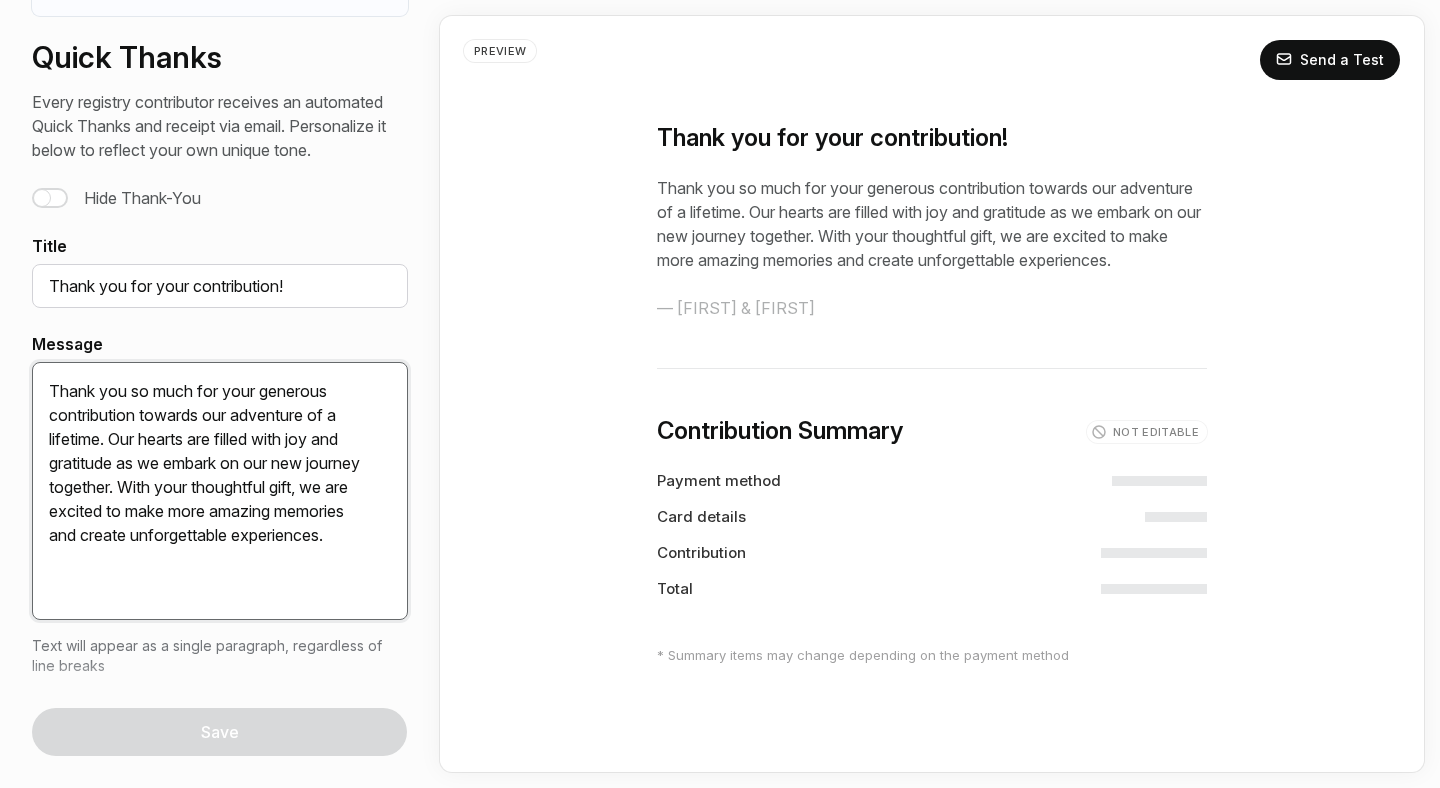 click on "Thank you so much for your generous contribution towards our adventure of a lifetime. Our hearts are filled with joy and gratitude as we embark on our new journey together. With your thoughtful gift, we are excited to make more amazing memories and create unforgettable experiences." at bounding box center [220, 491] 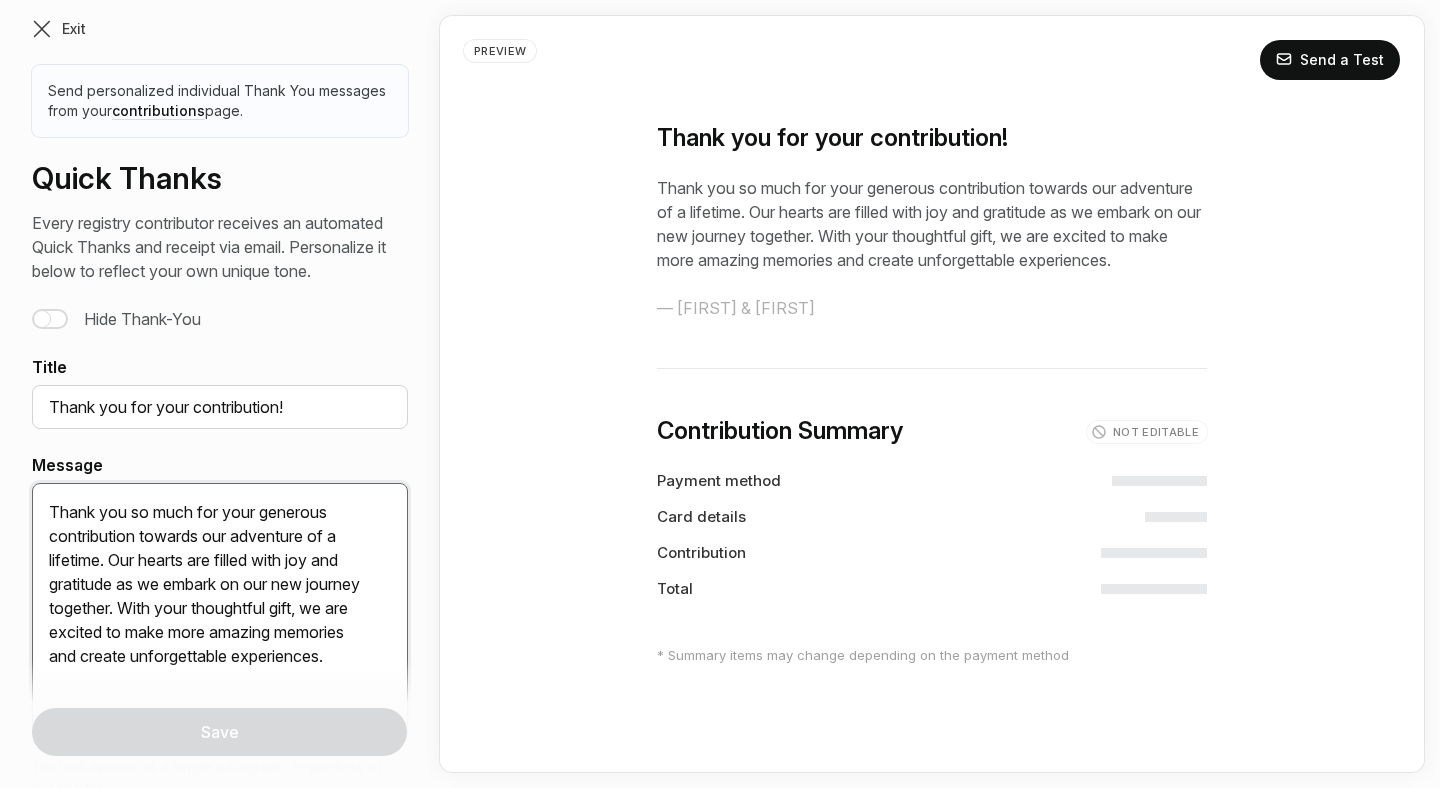 scroll, scrollTop: 5, scrollLeft: 0, axis: vertical 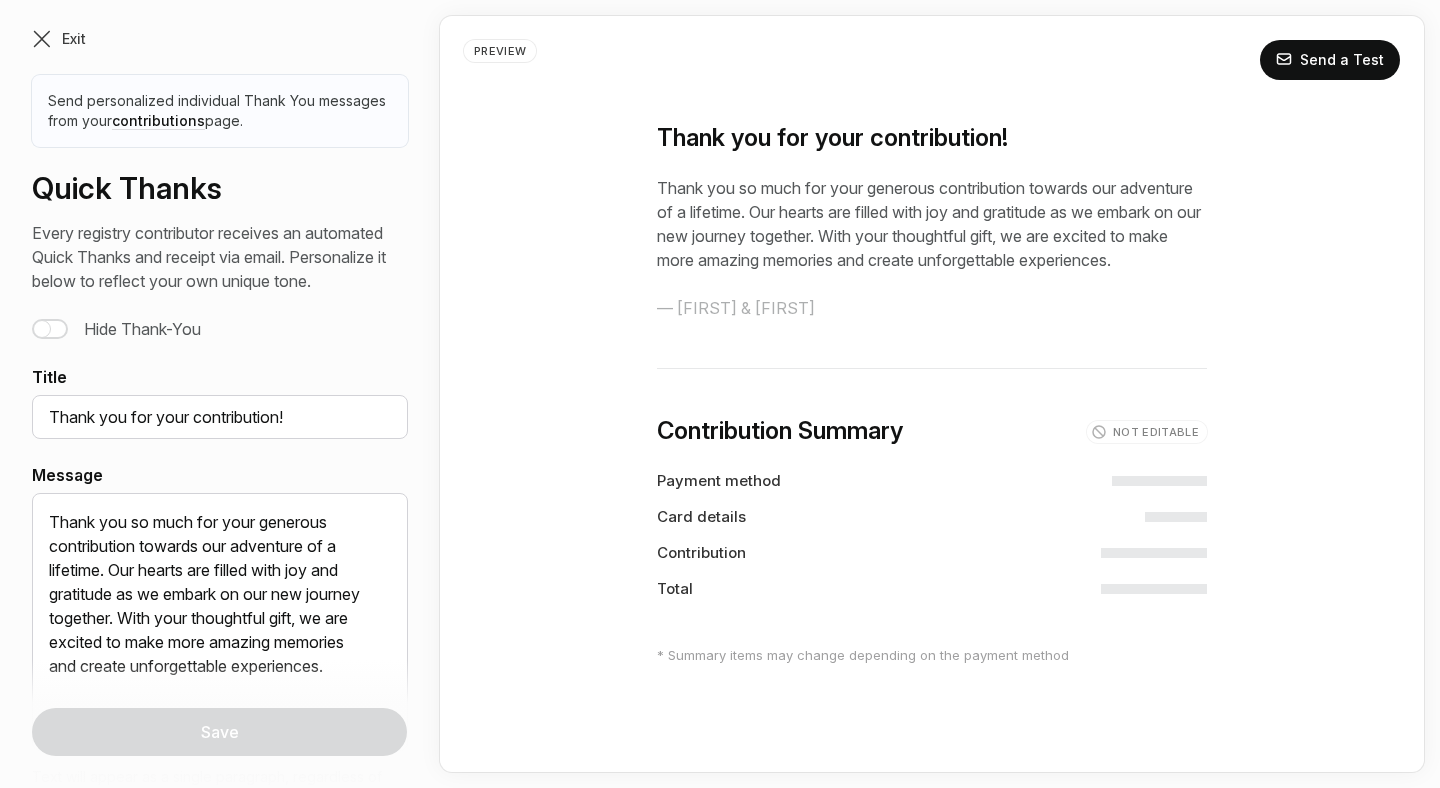 click at bounding box center (50, 329) 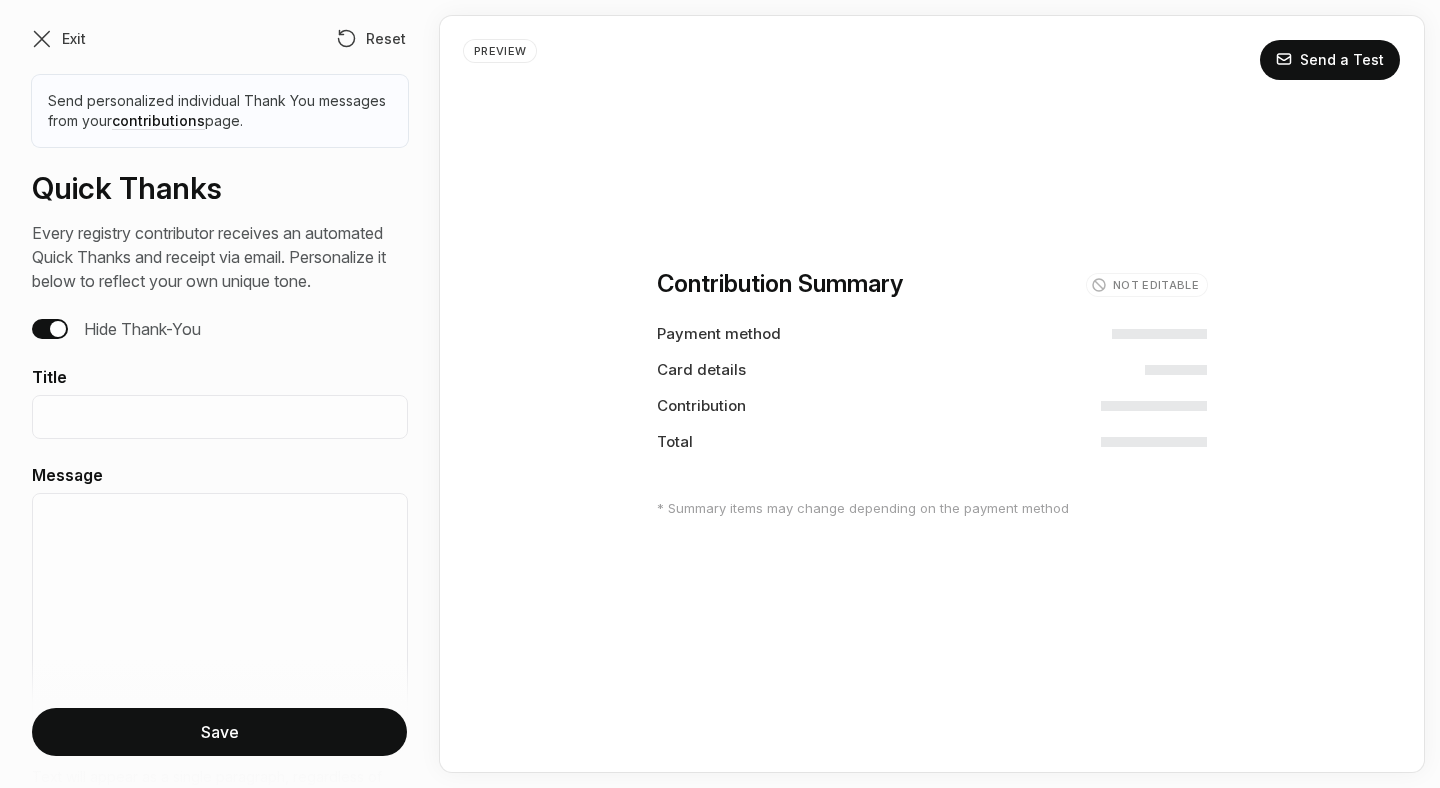 click at bounding box center [58, 329] 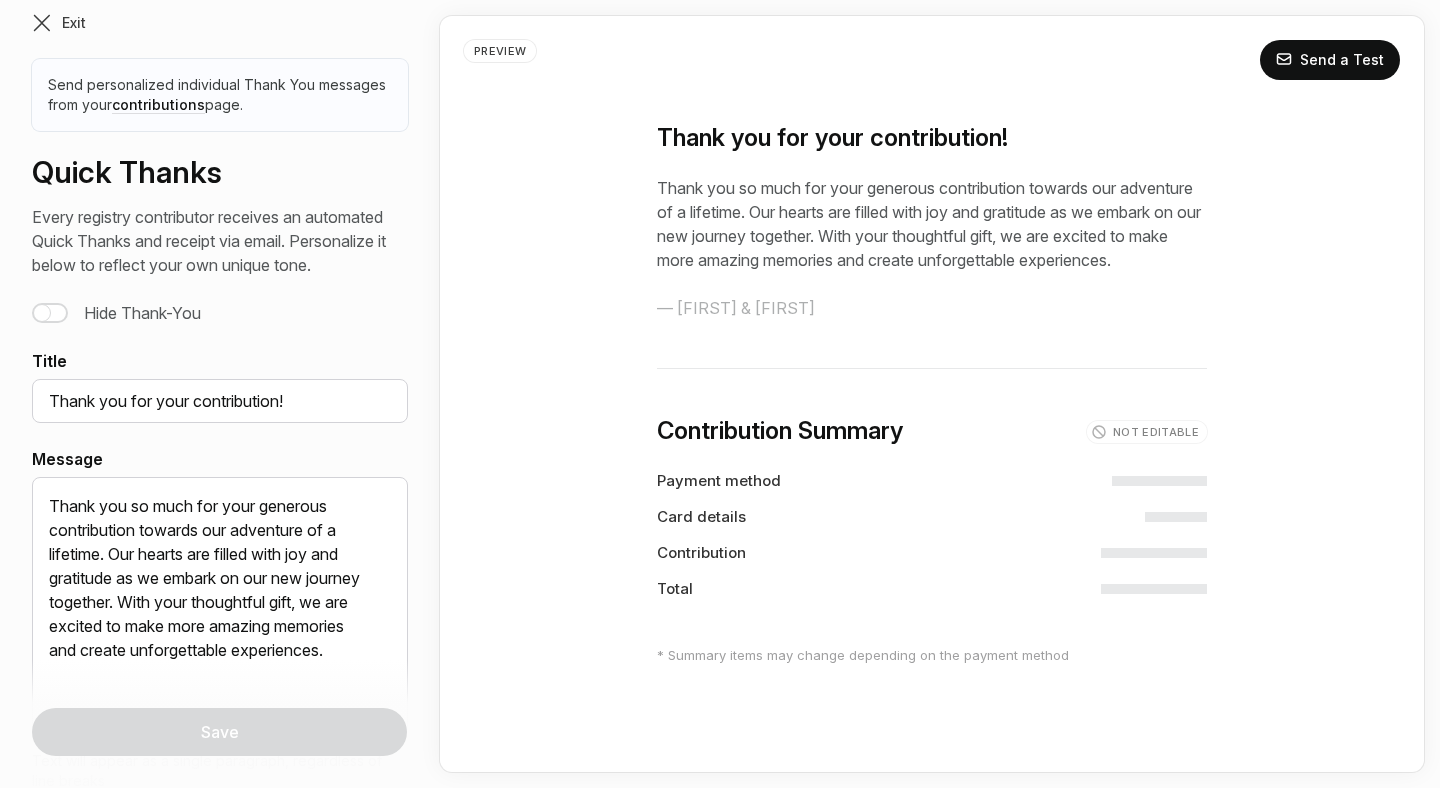 scroll, scrollTop: 19, scrollLeft: 0, axis: vertical 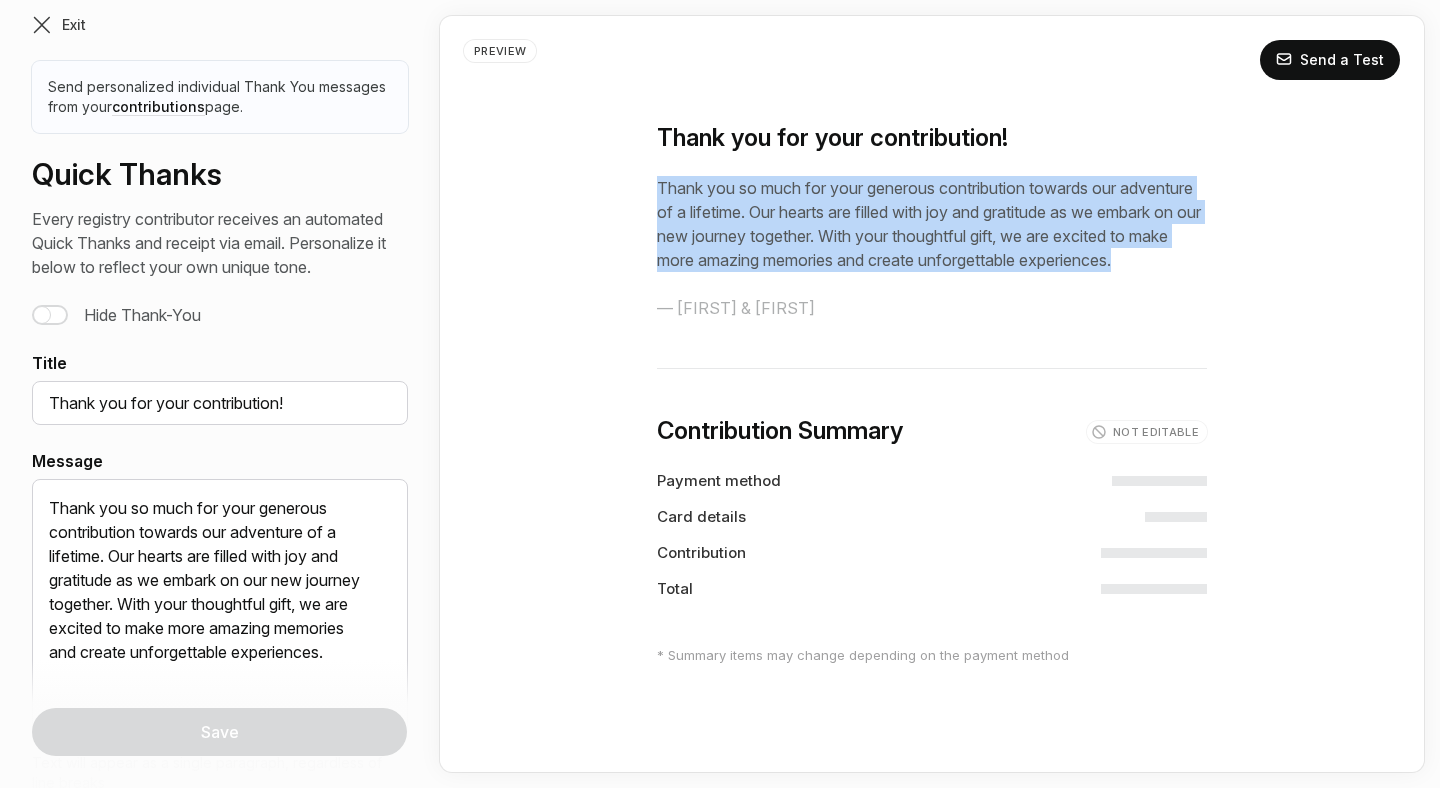 drag, startPoint x: 755, startPoint y: 282, endPoint x: 654, endPoint y: 161, distance: 157.61345 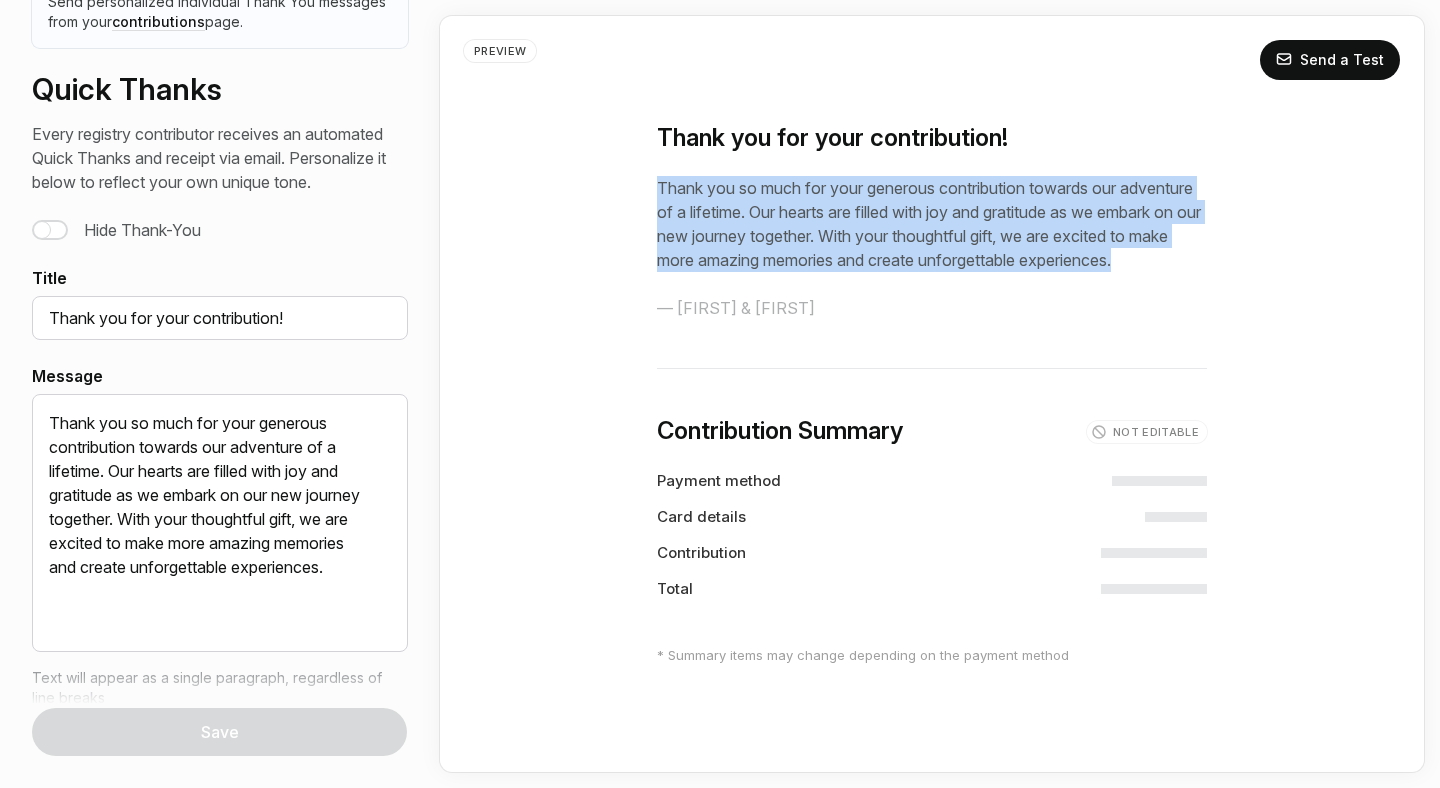 scroll, scrollTop: 0, scrollLeft: 0, axis: both 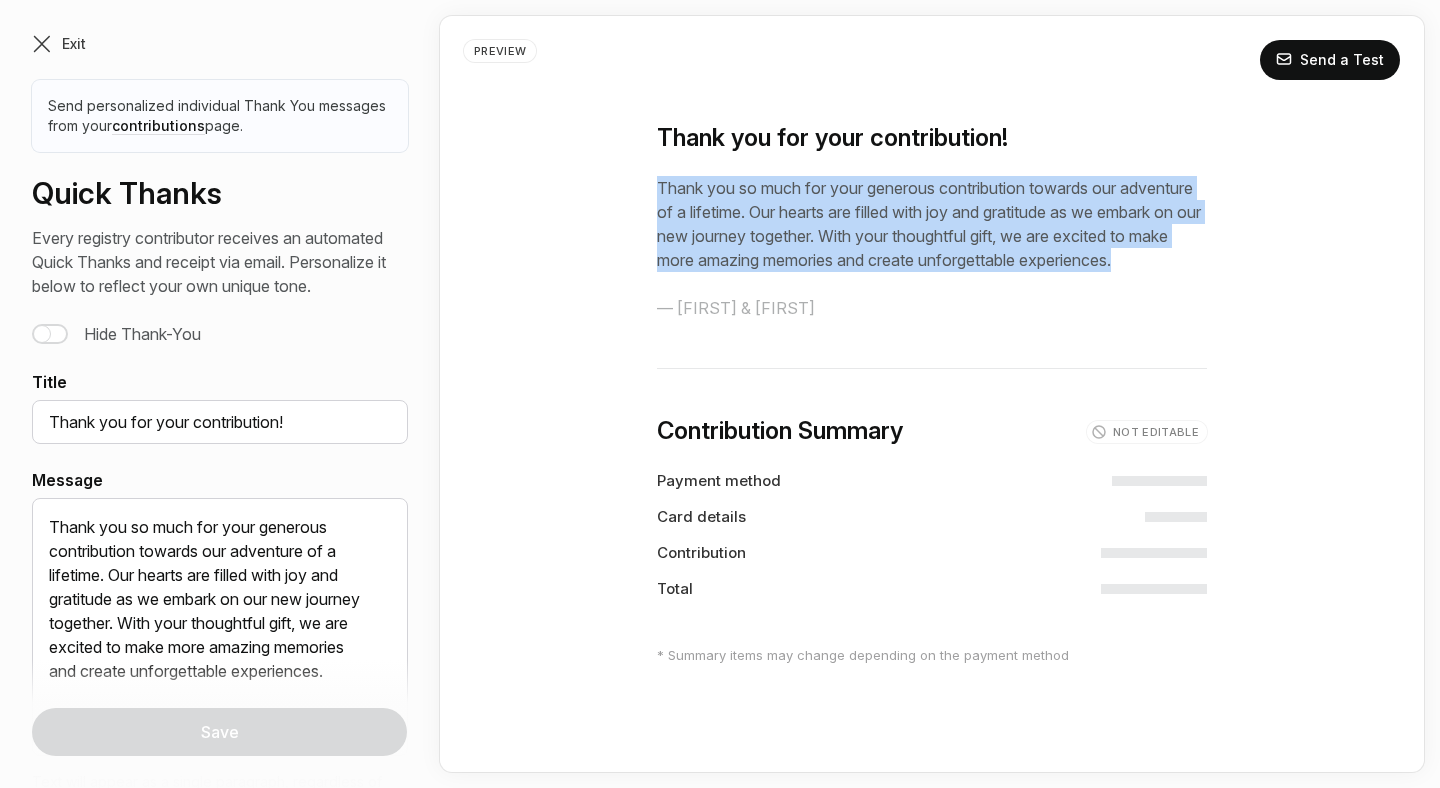 copy on "Thank you so much for your generous contribution towards our adventure of a lifetime. Our hearts are filled with joy and gratitude as we embark on our new journey together. With your thoughtful gift, we are excited to make more amazing memories and create unforgettable experiences." 